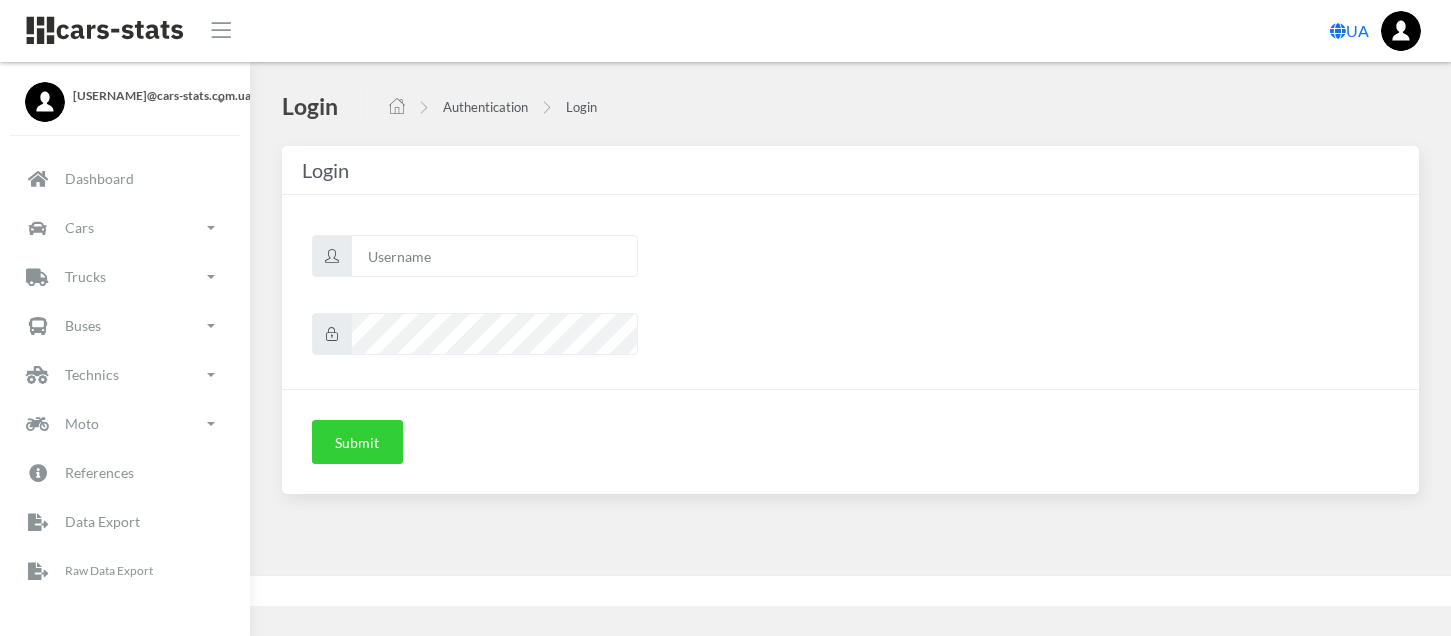 scroll, scrollTop: 0, scrollLeft: 0, axis: both 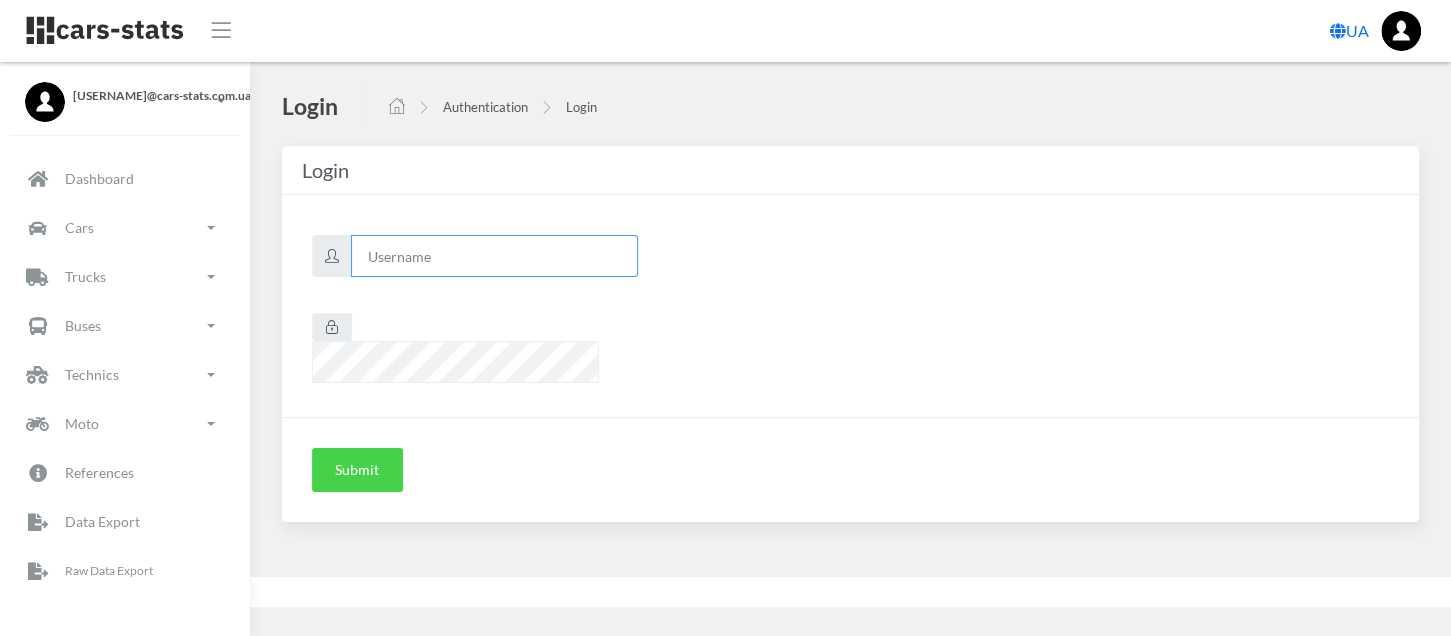 type on "renault" 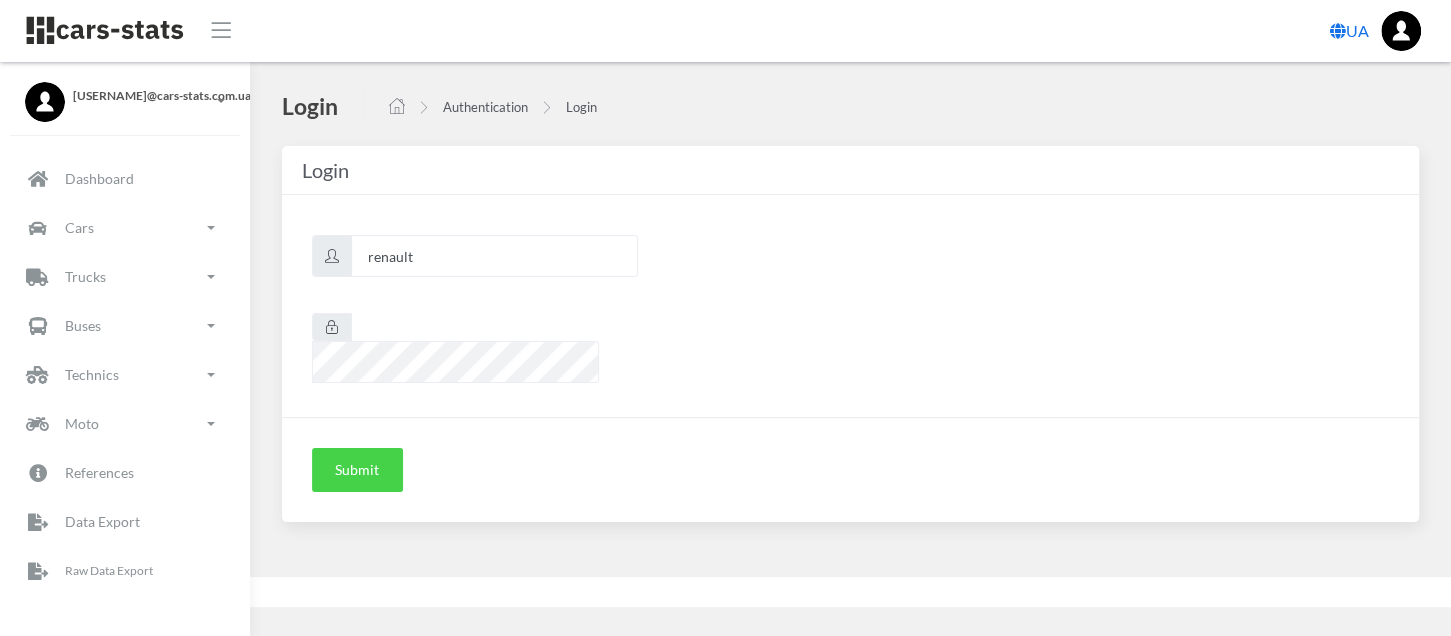 click on "Submit" at bounding box center [357, 470] 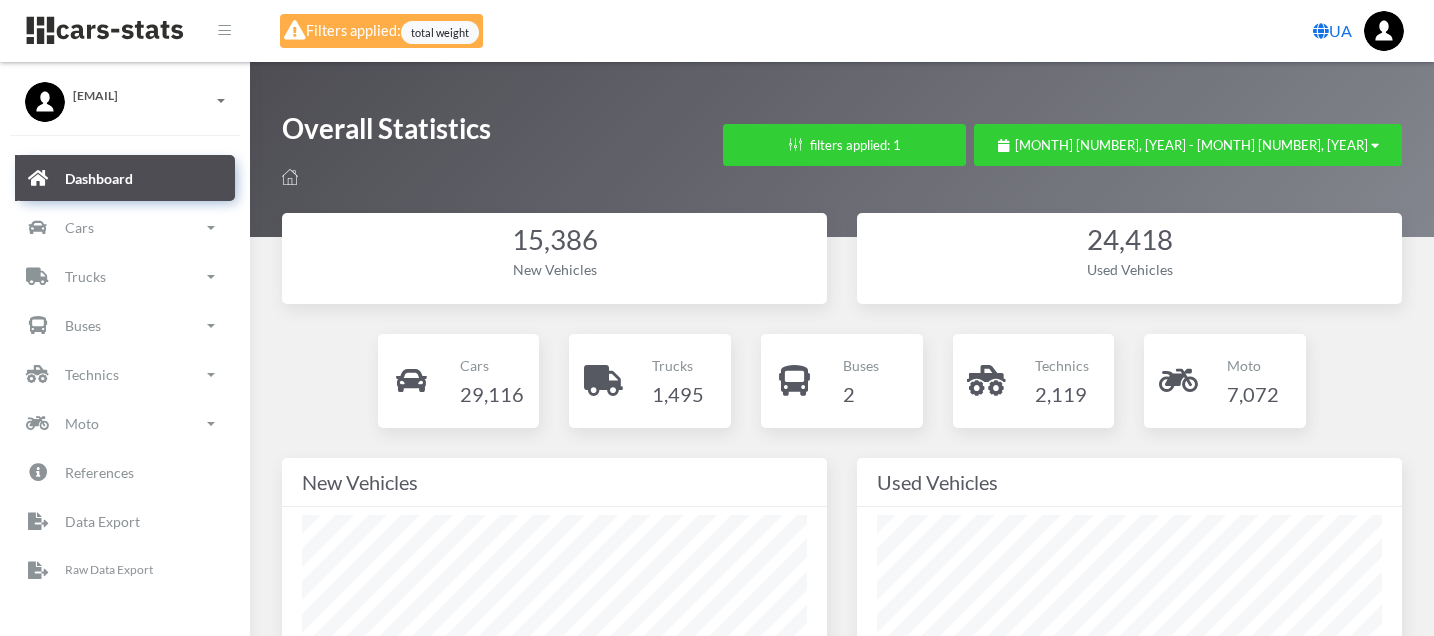 scroll, scrollTop: 0, scrollLeft: 0, axis: both 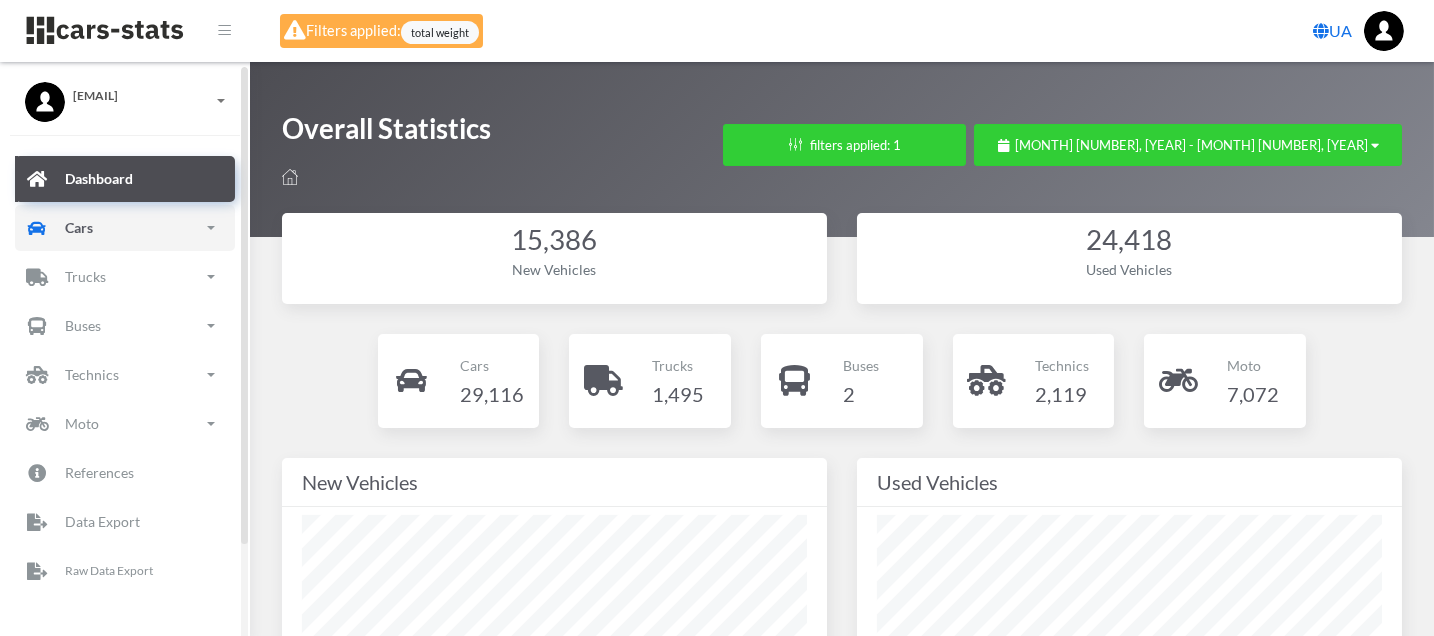 click on "Cars" at bounding box center (125, 228) 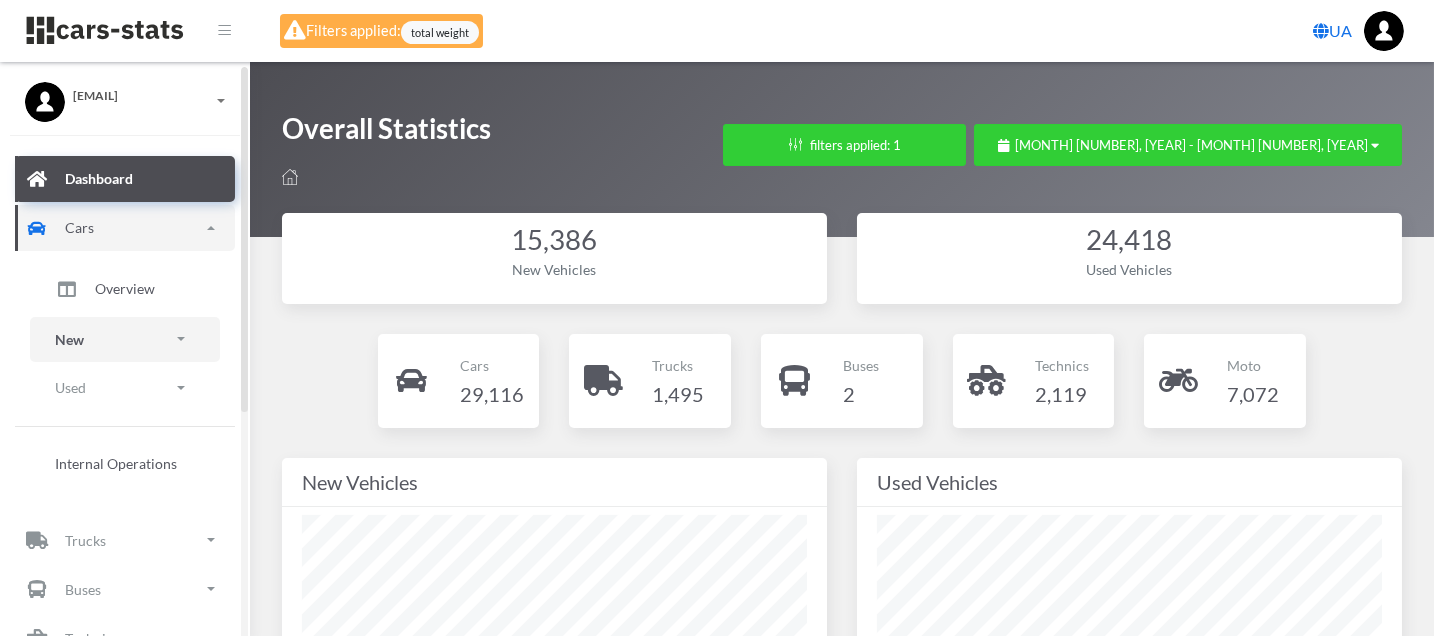 click on "New" at bounding box center [125, 339] 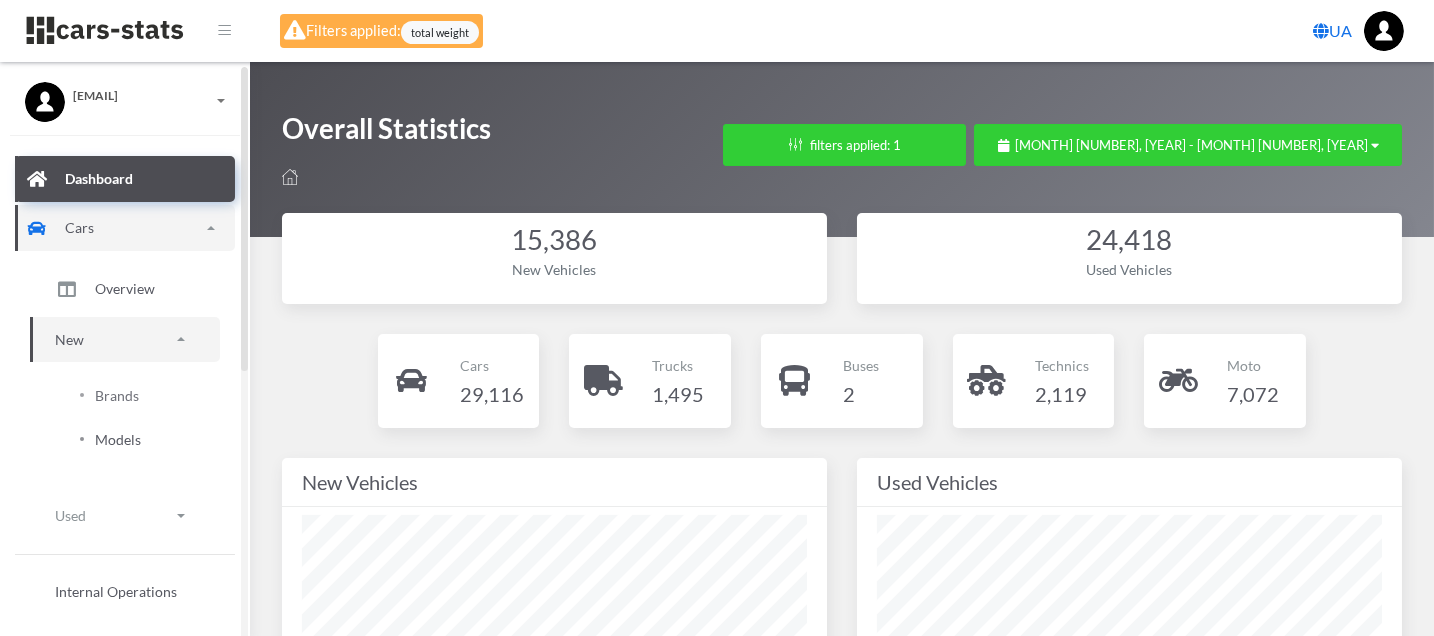 click on "Models" at bounding box center (118, 439) 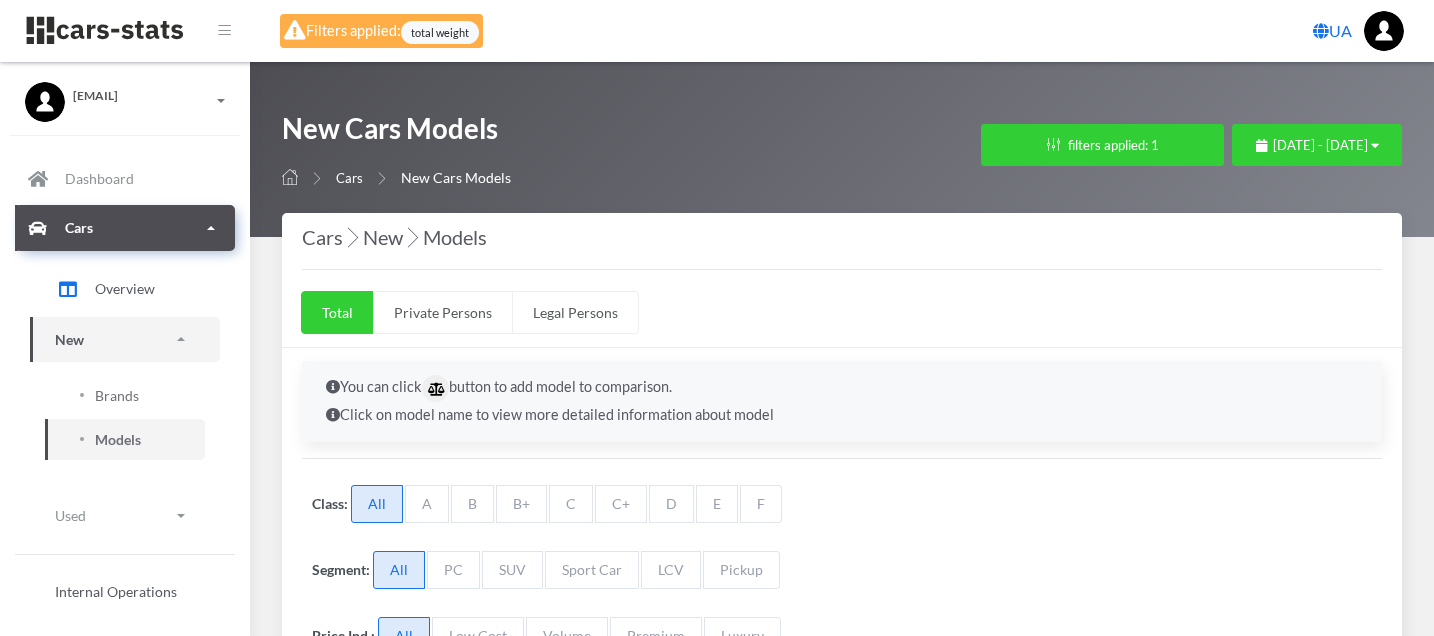 select on "25" 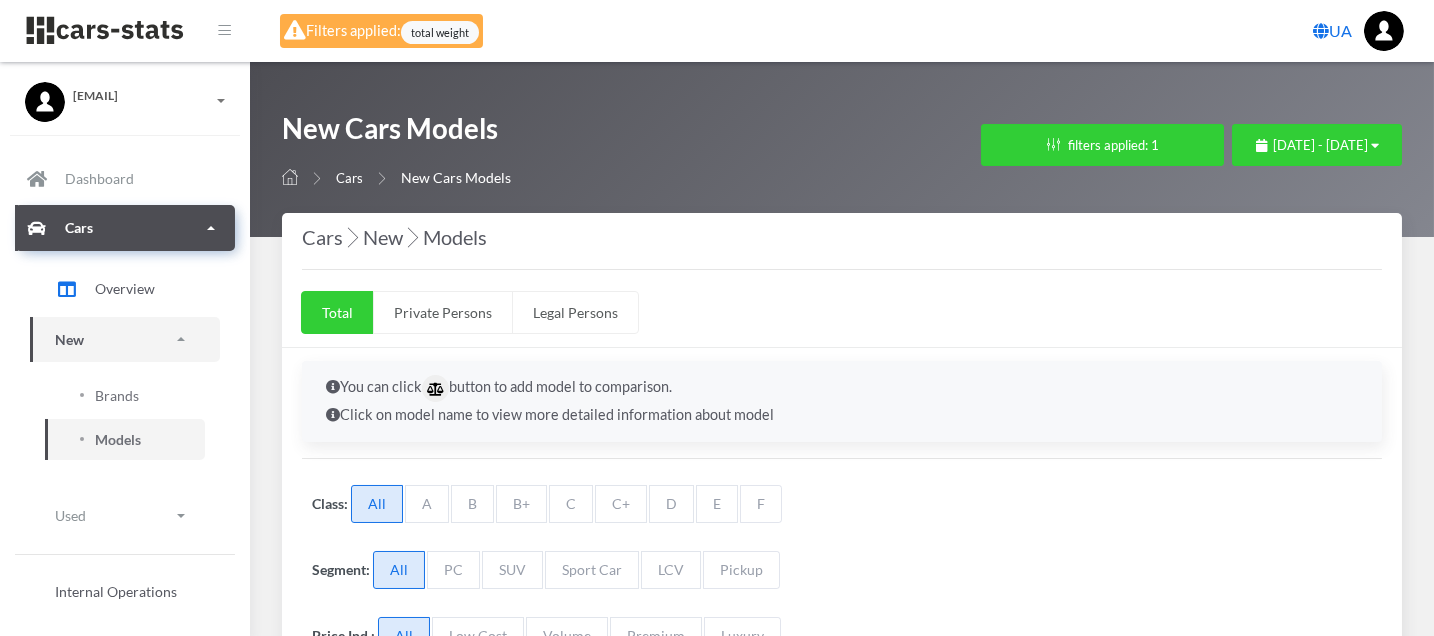scroll, scrollTop: 16, scrollLeft: 16, axis: both 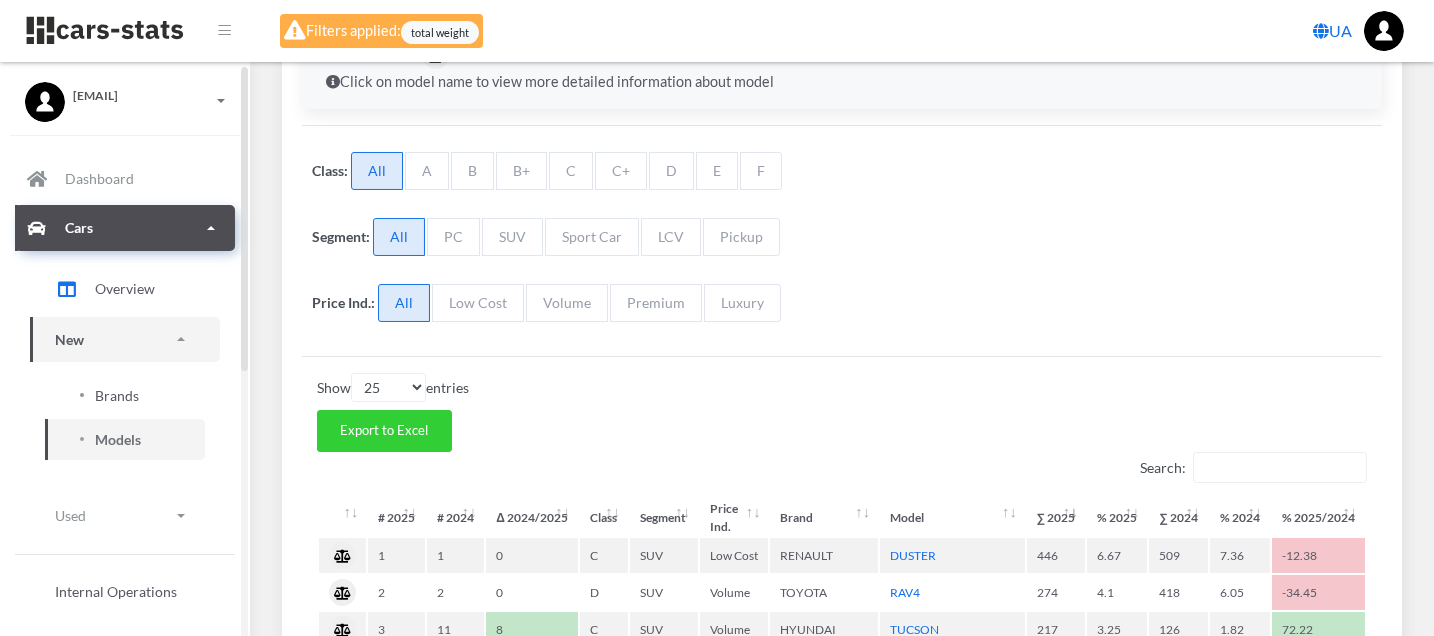 click on "Brands" at bounding box center [117, 395] 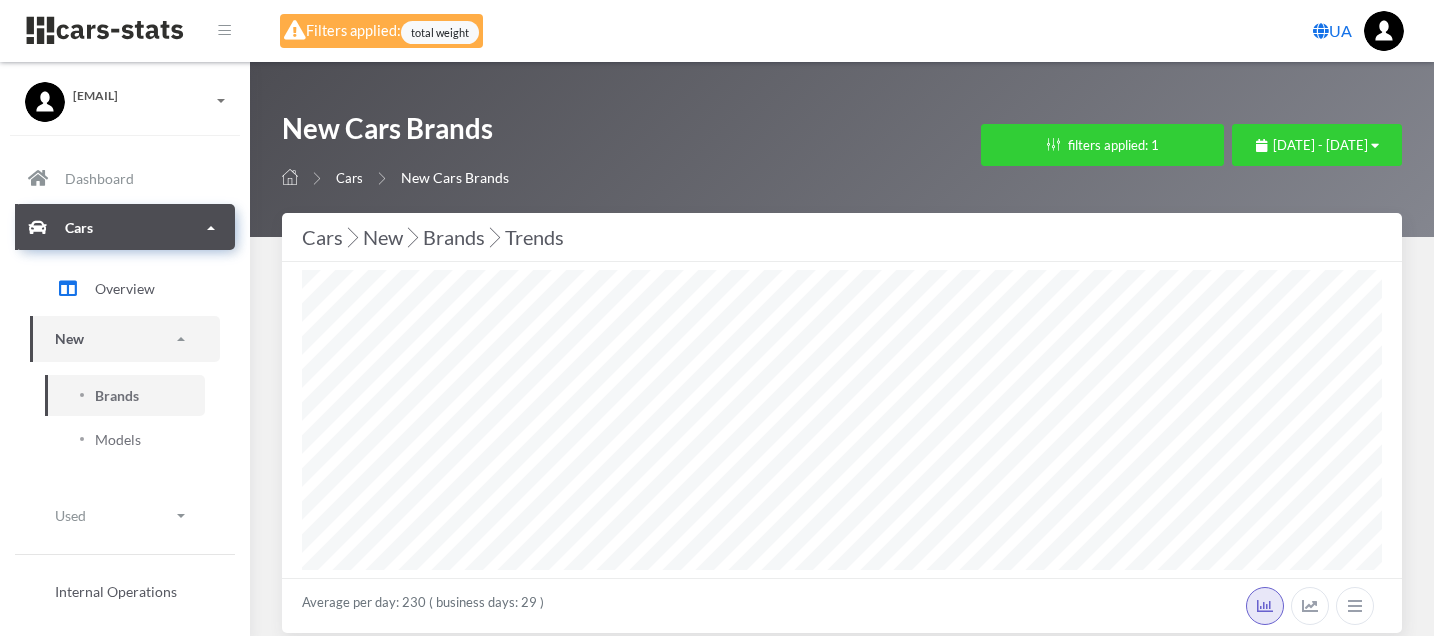 select on "25" 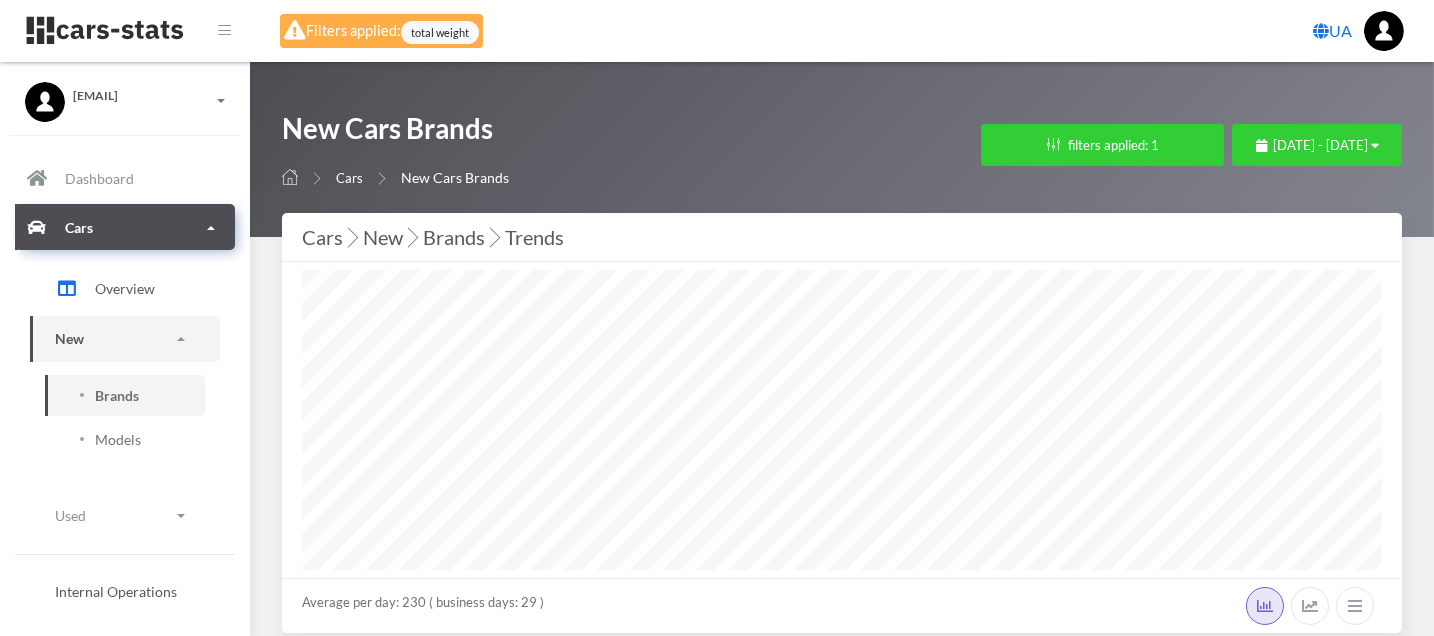scroll, scrollTop: 999700, scrollLeft: 999495, axis: both 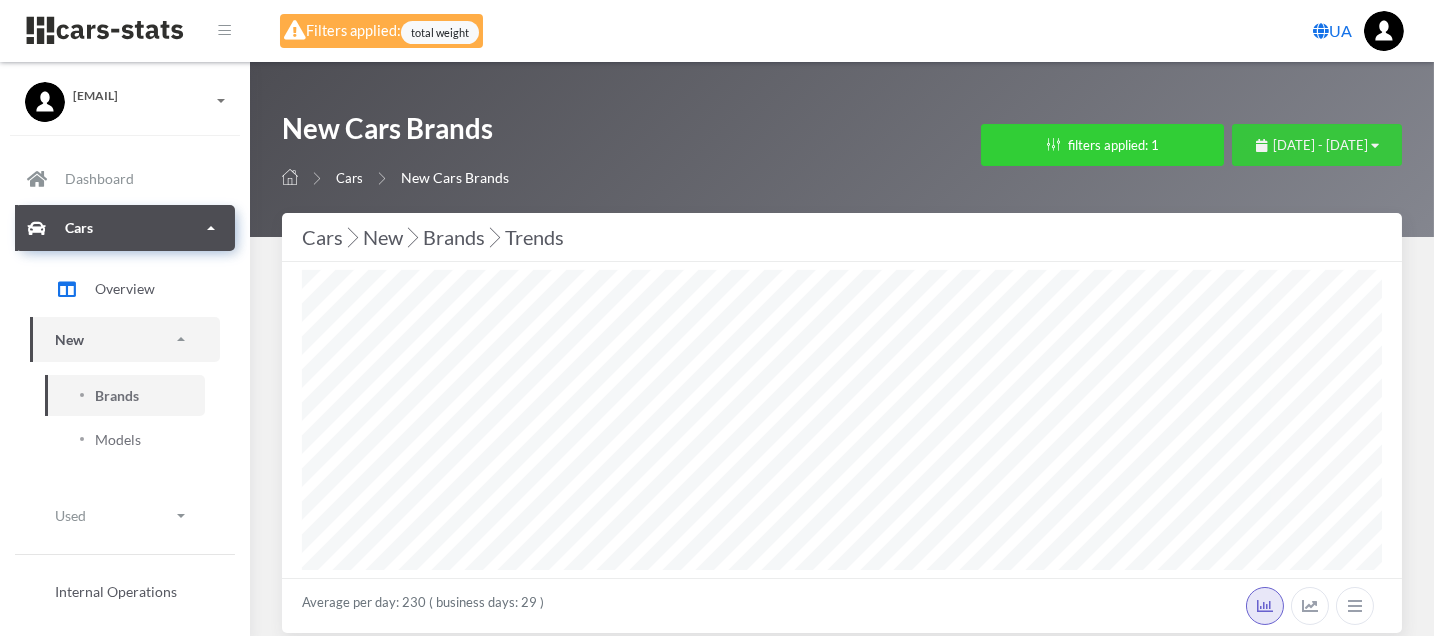 click on "July 8, 2025 - August 7, 2025" at bounding box center [1320, 145] 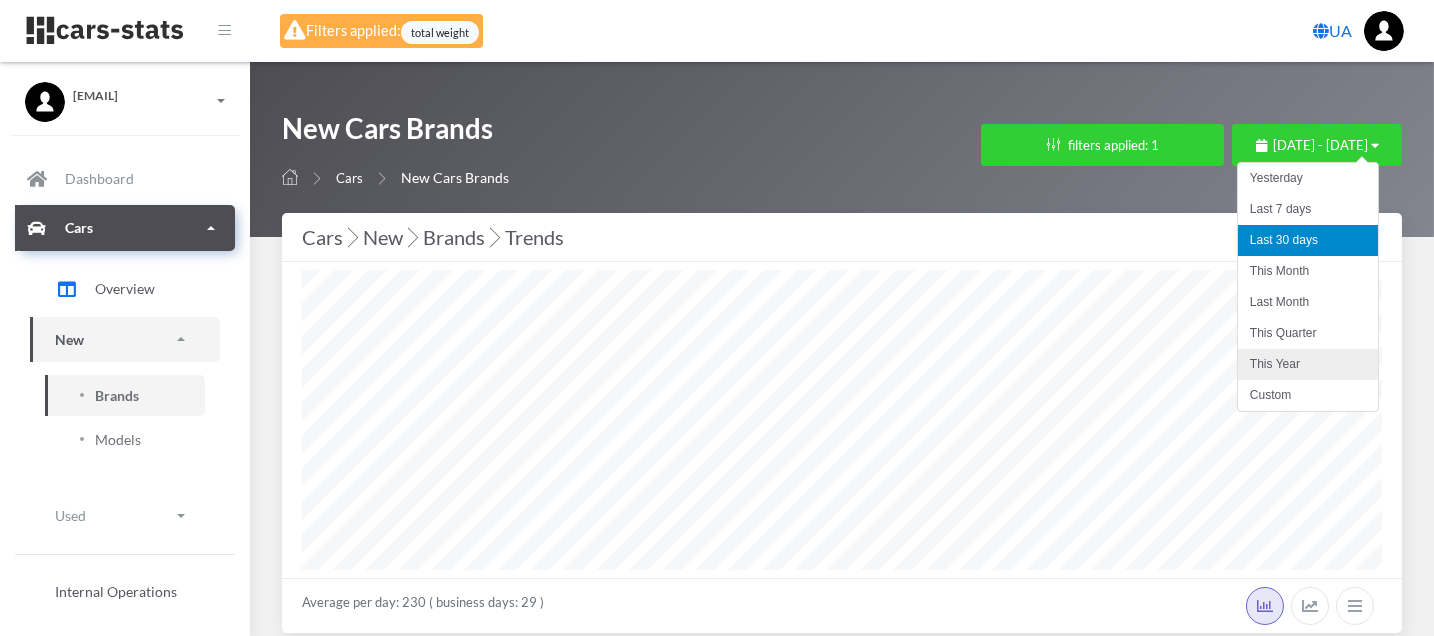 click on "This Year" at bounding box center [1308, 364] 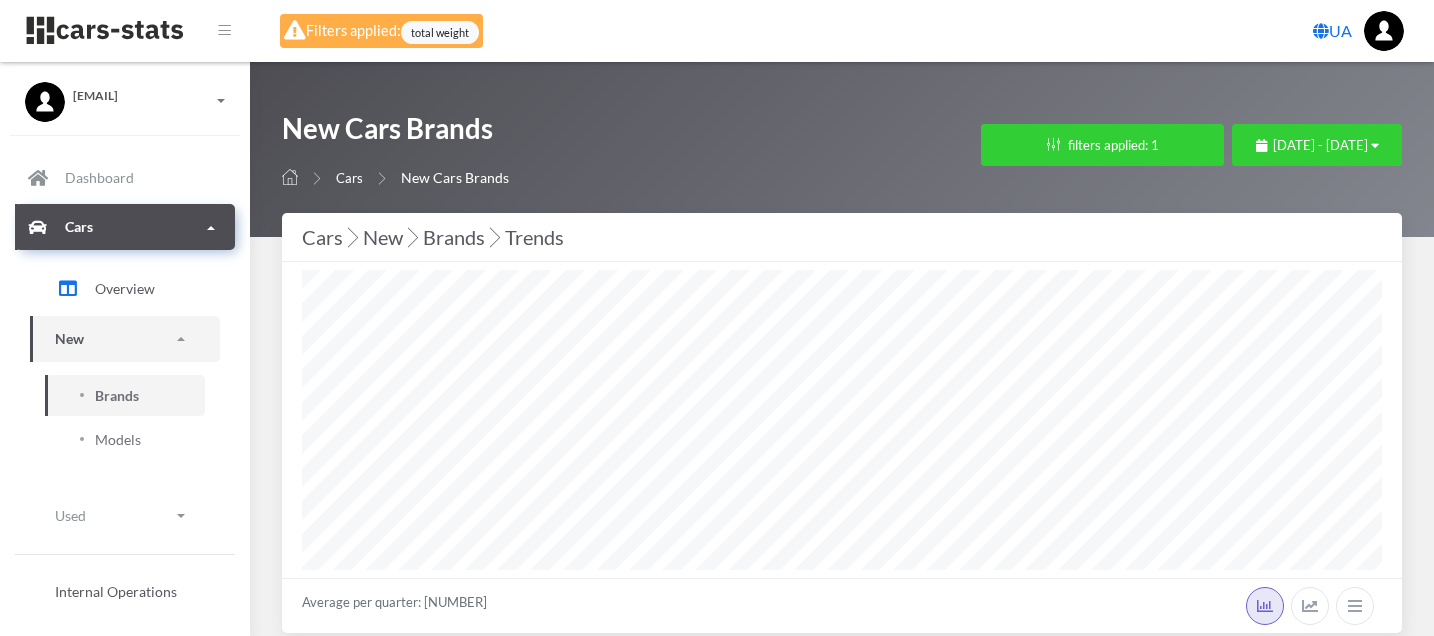 select on "25" 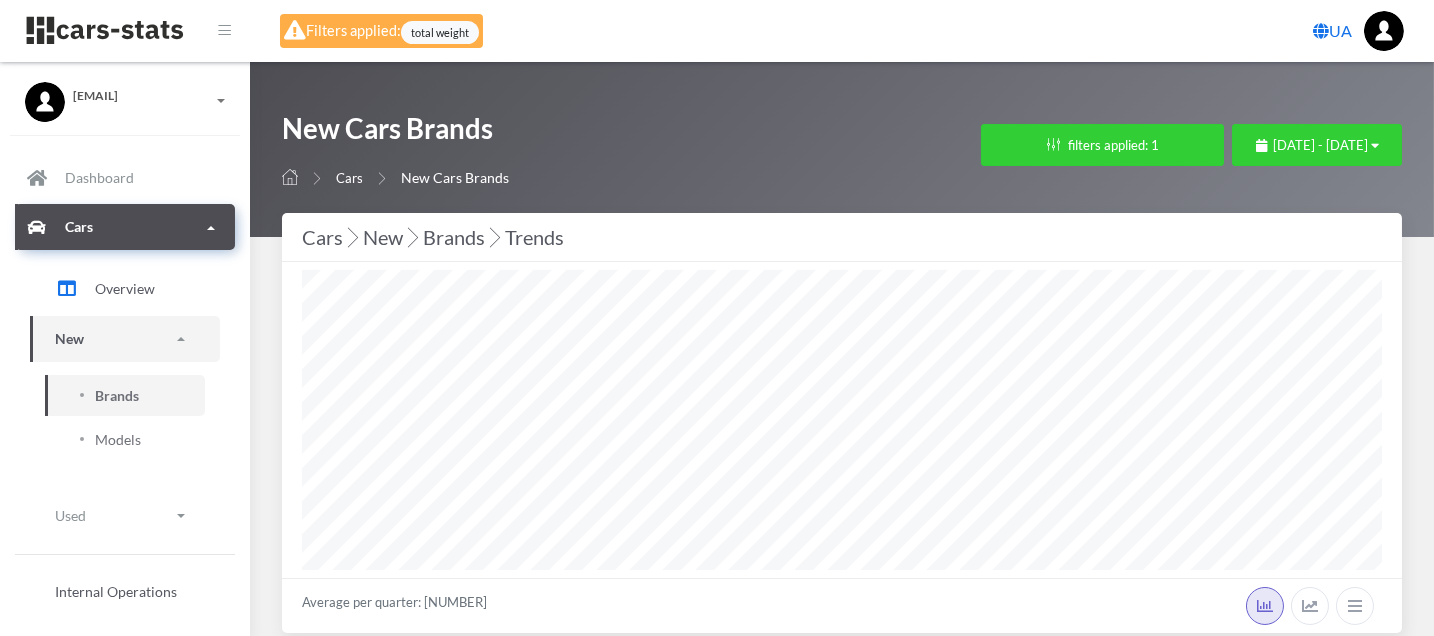 scroll, scrollTop: 999700, scrollLeft: 998920, axis: both 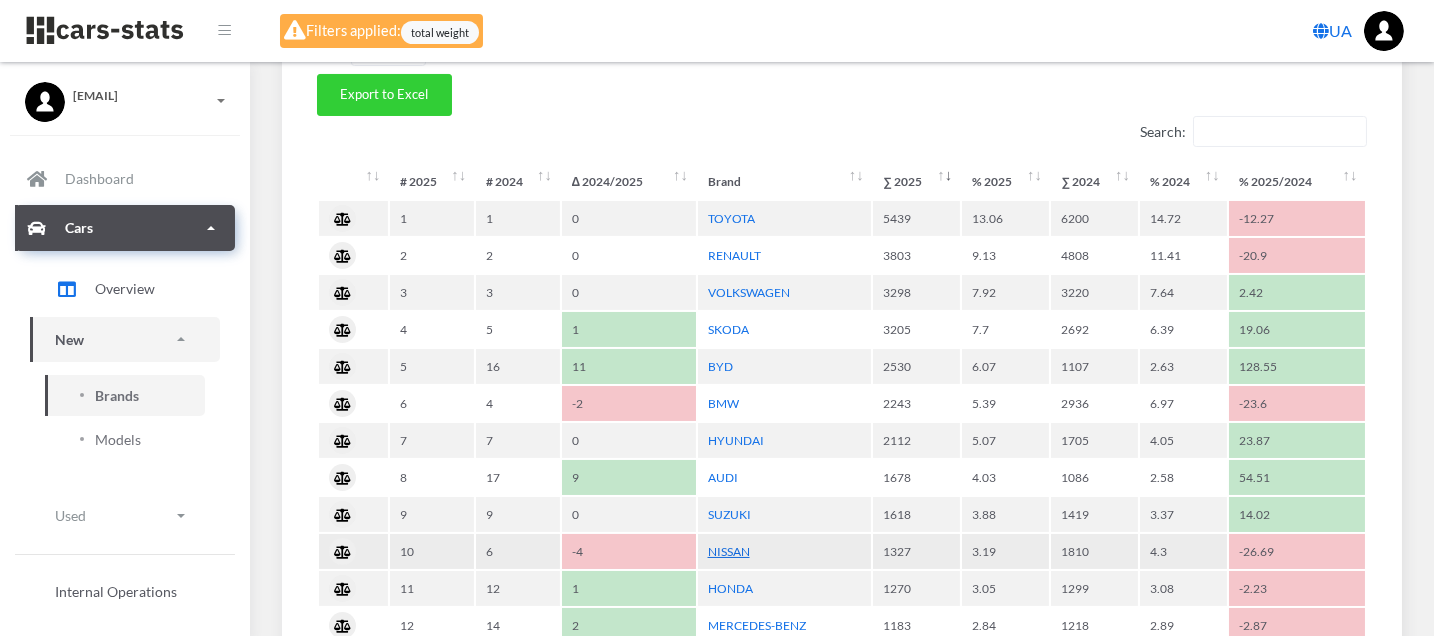 click on "NISSAN" at bounding box center [729, 551] 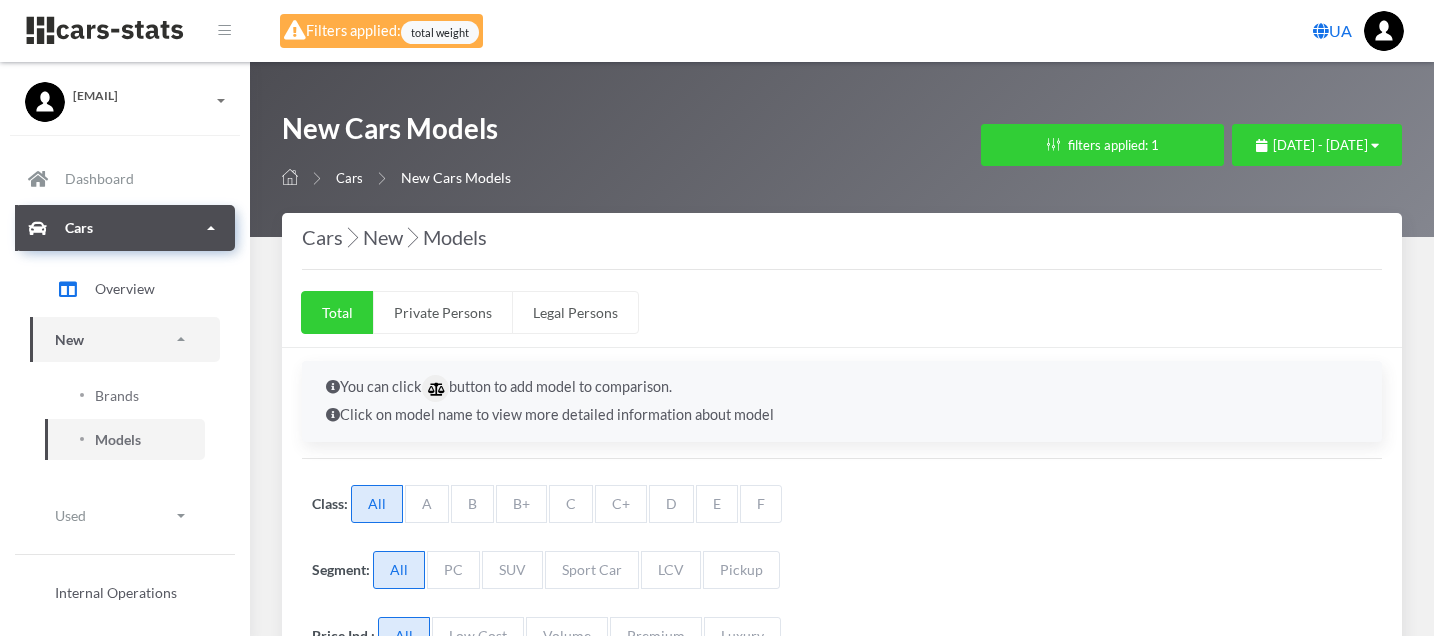 select on "25" 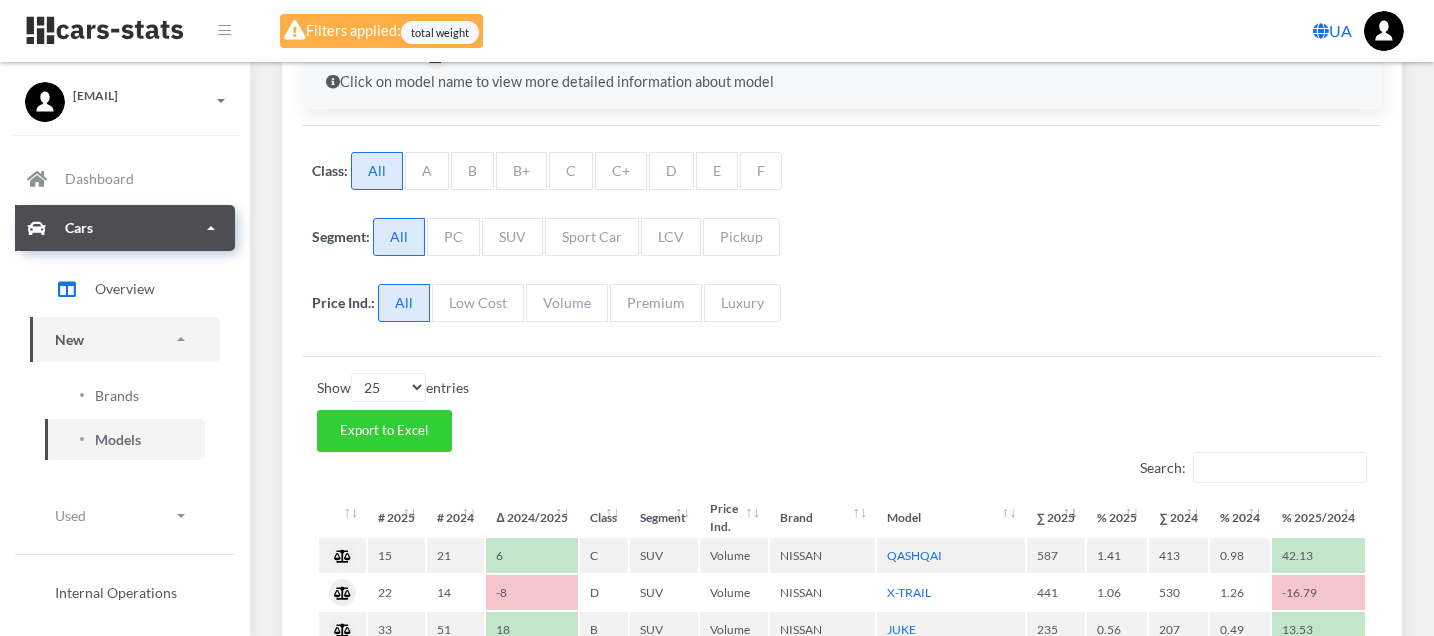 scroll, scrollTop: 16, scrollLeft: 16, axis: both 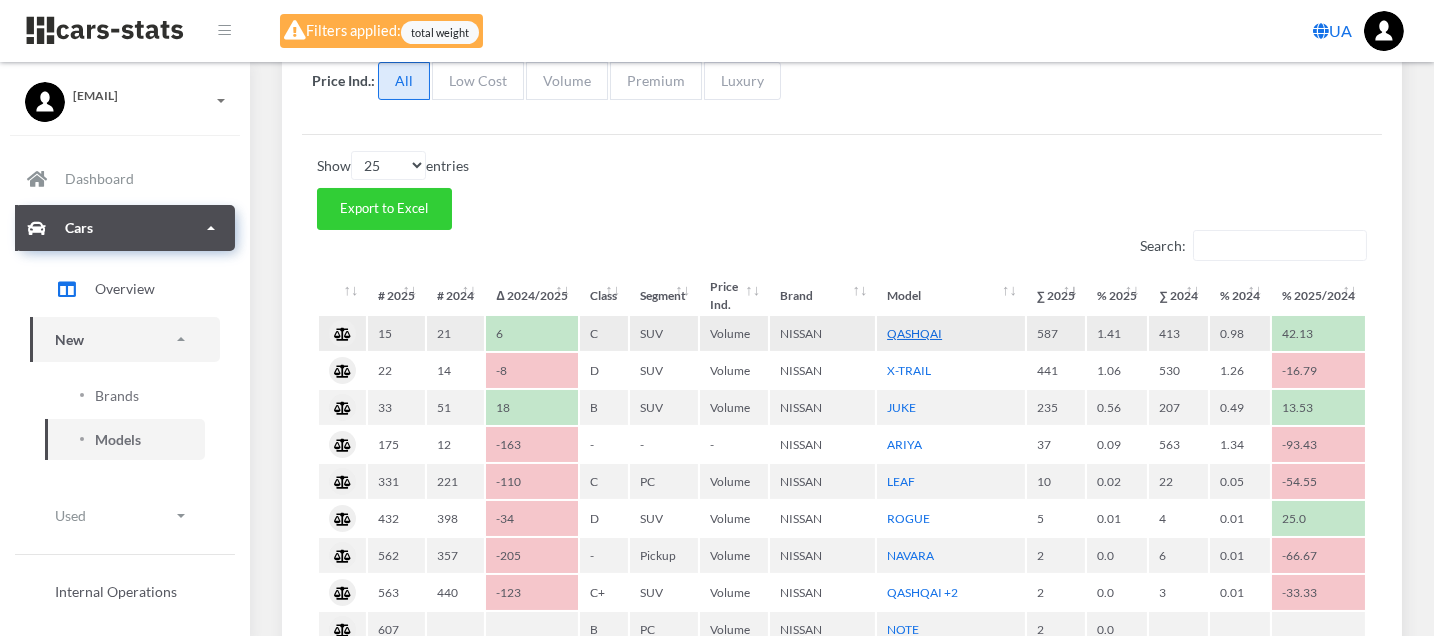 click on "QASHQAI" at bounding box center (914, 333) 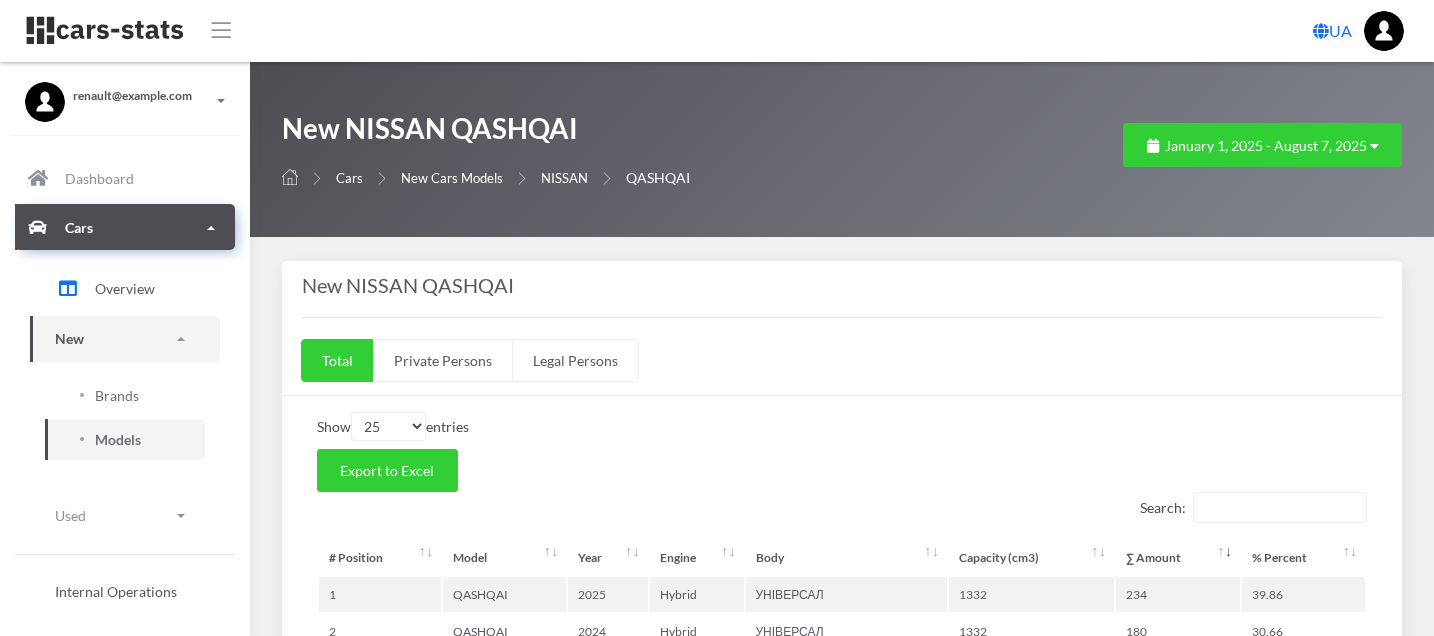 select on "25" 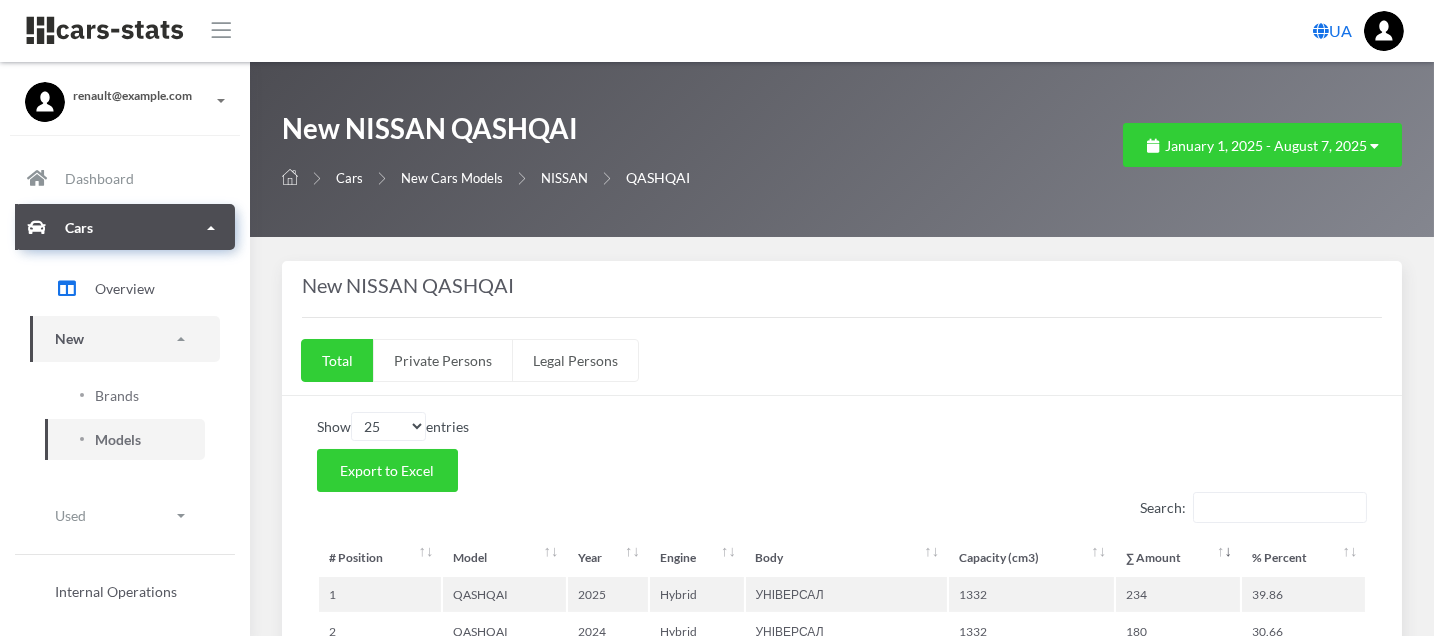 scroll, scrollTop: 16, scrollLeft: 16, axis: both 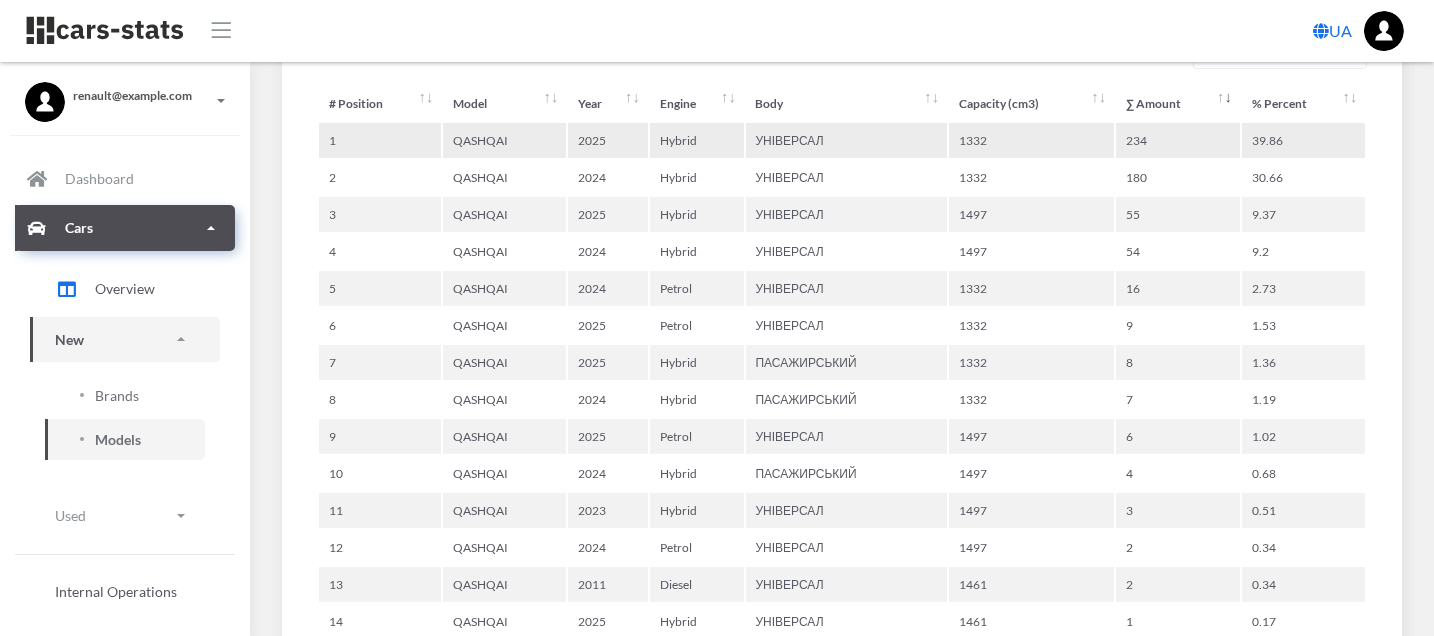click on "QASHQAI" at bounding box center [504, 140] 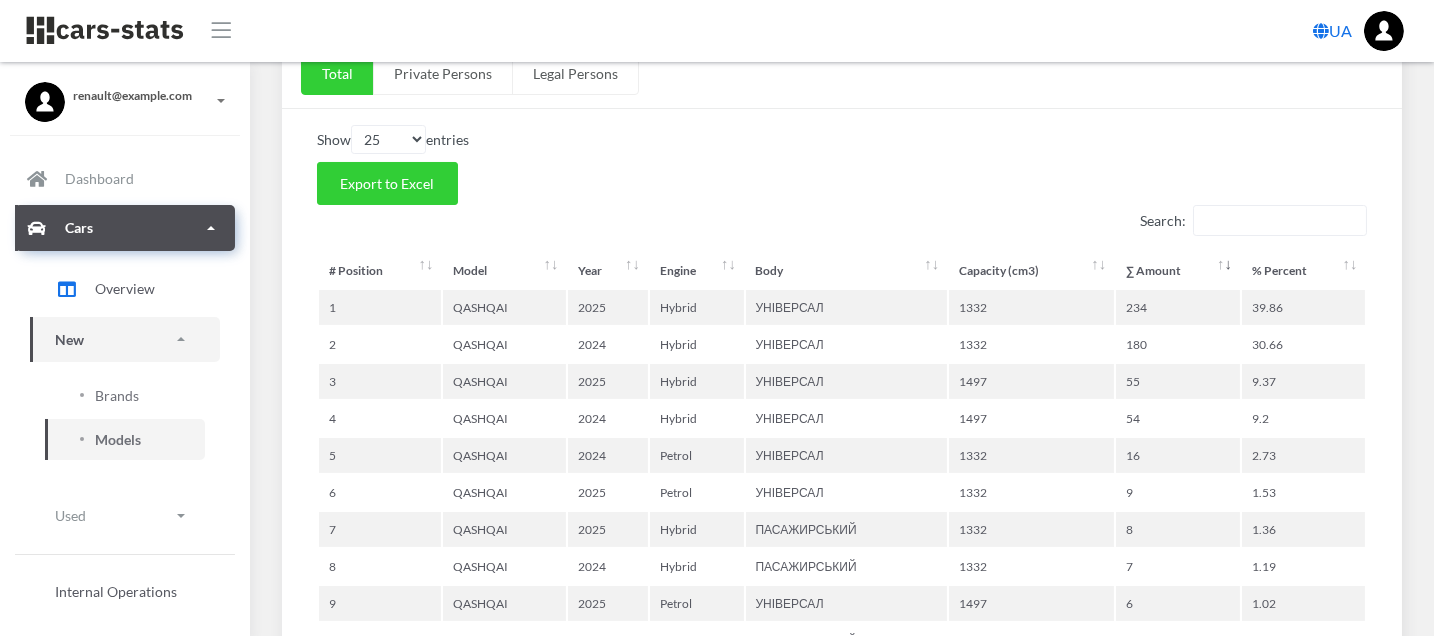 scroll, scrollTop: 232, scrollLeft: 0, axis: vertical 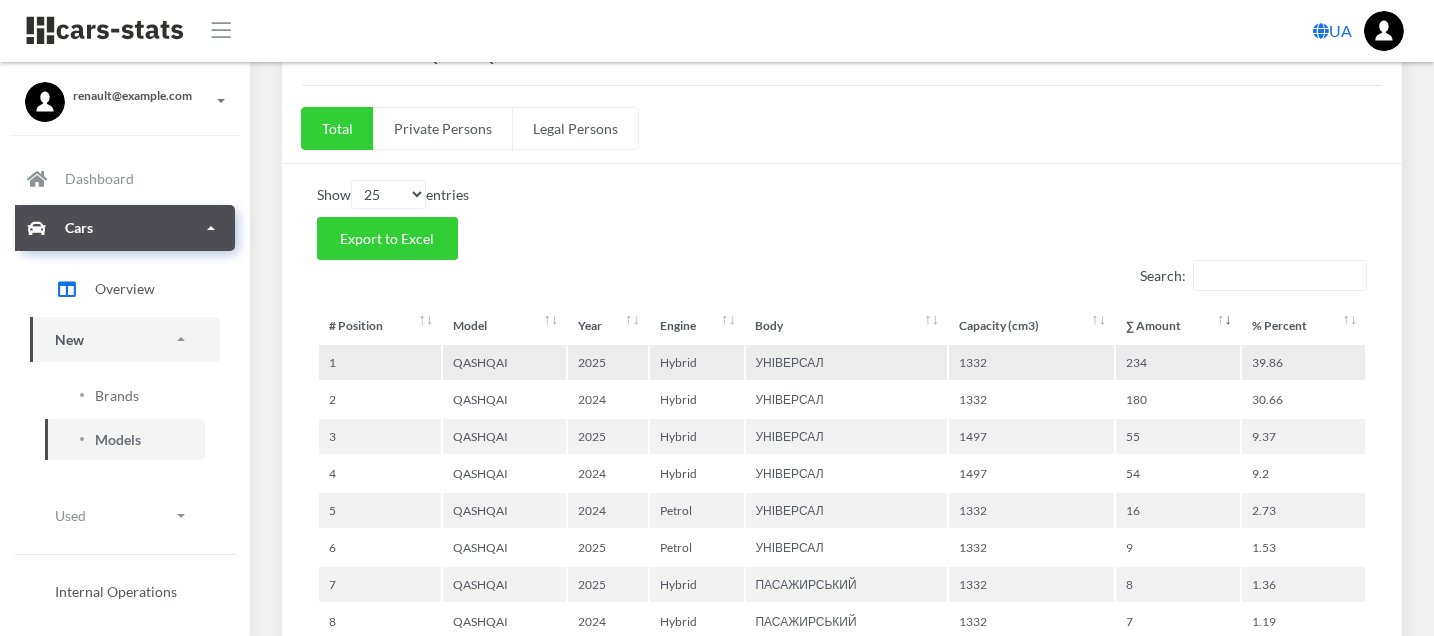 click on "УНІВЕРСАЛ" at bounding box center [846, 362] 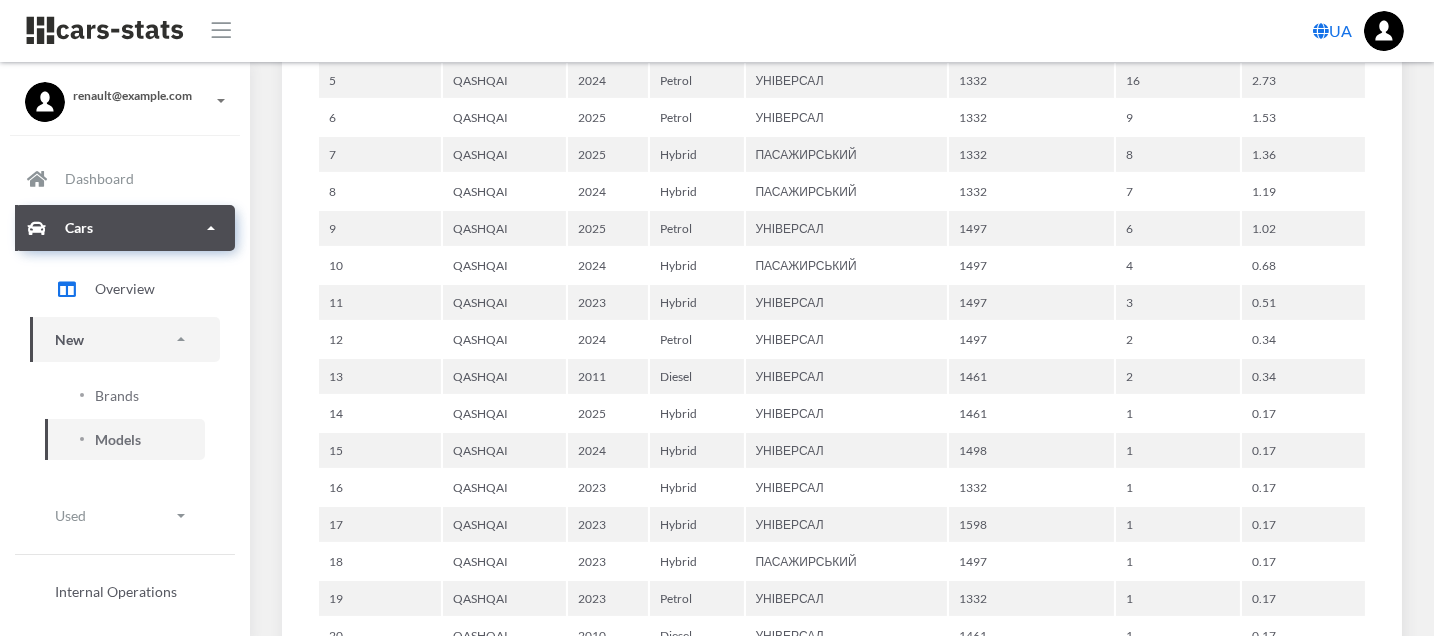 scroll, scrollTop: 343, scrollLeft: 0, axis: vertical 